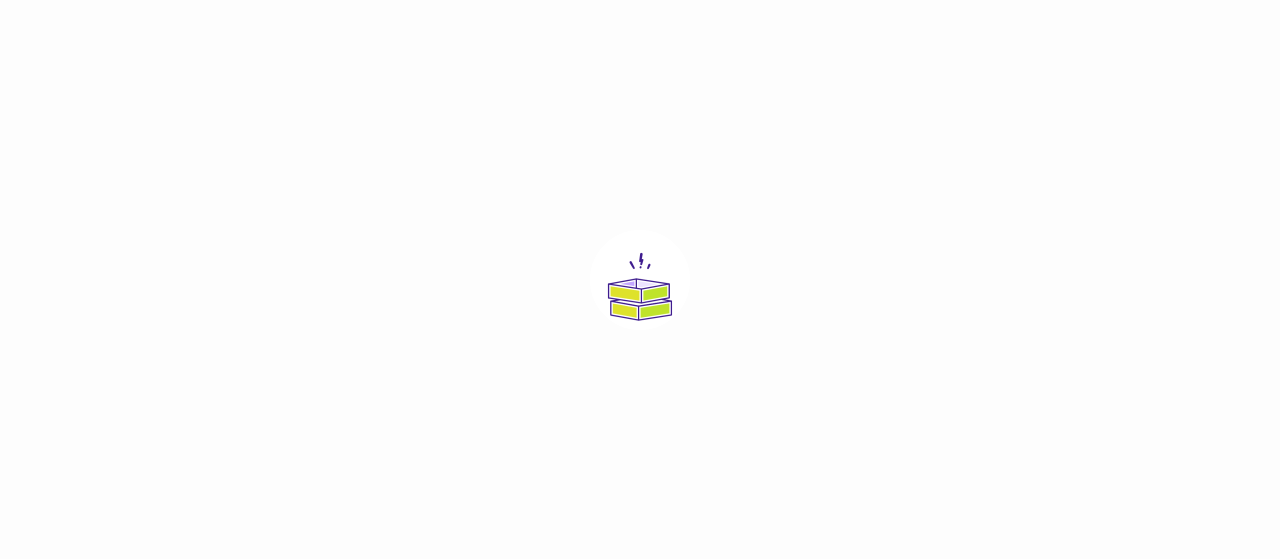 scroll, scrollTop: 0, scrollLeft: 0, axis: both 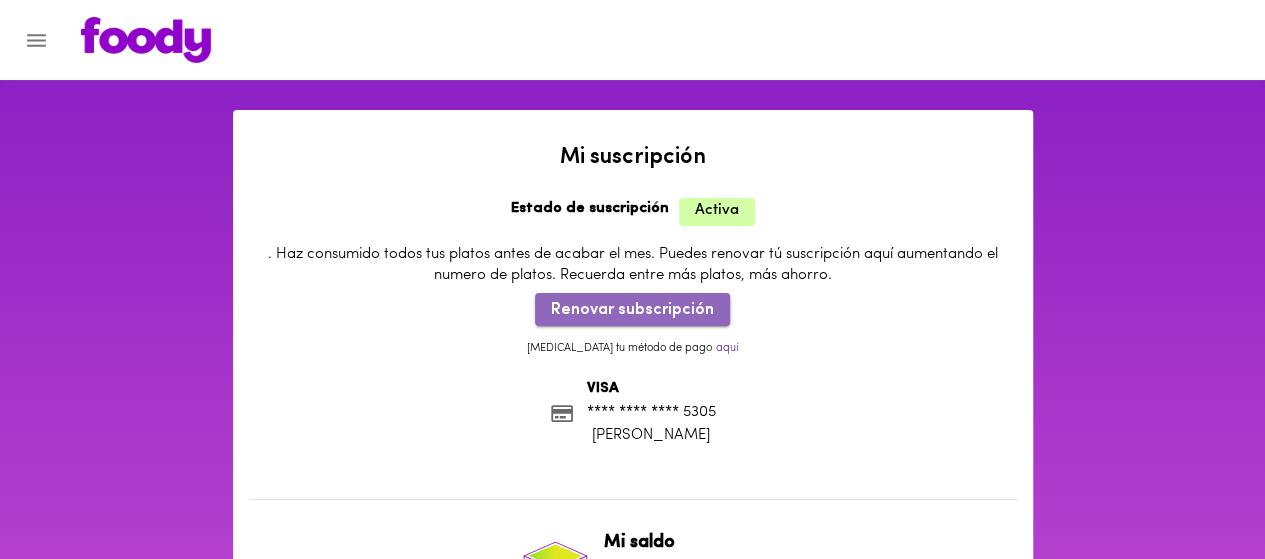 click on "Renovar subscripción" at bounding box center (632, 310) 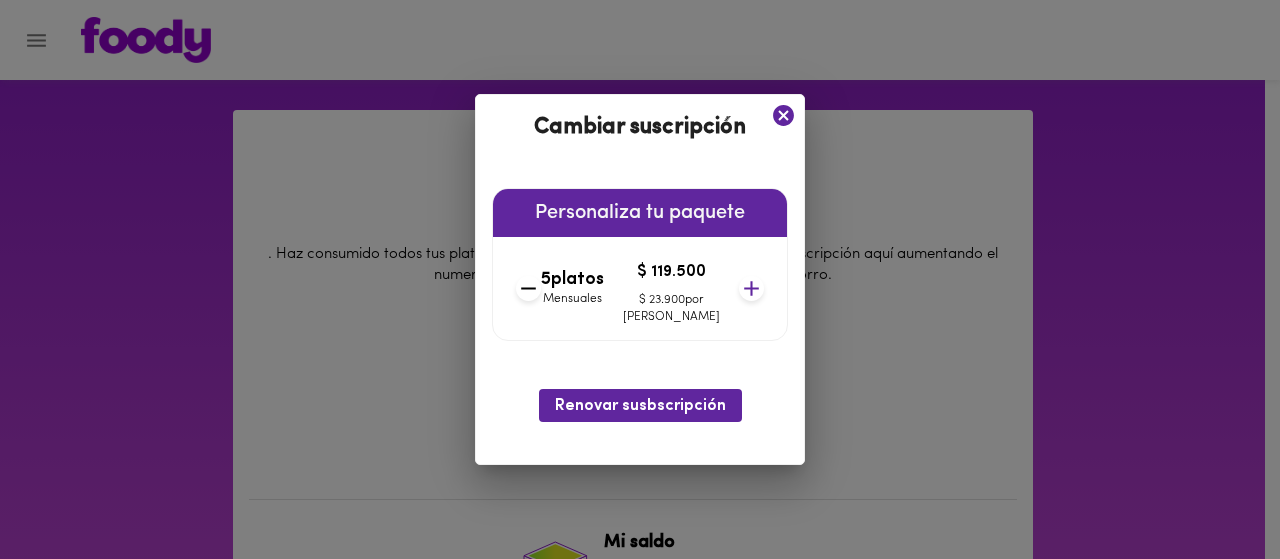 click 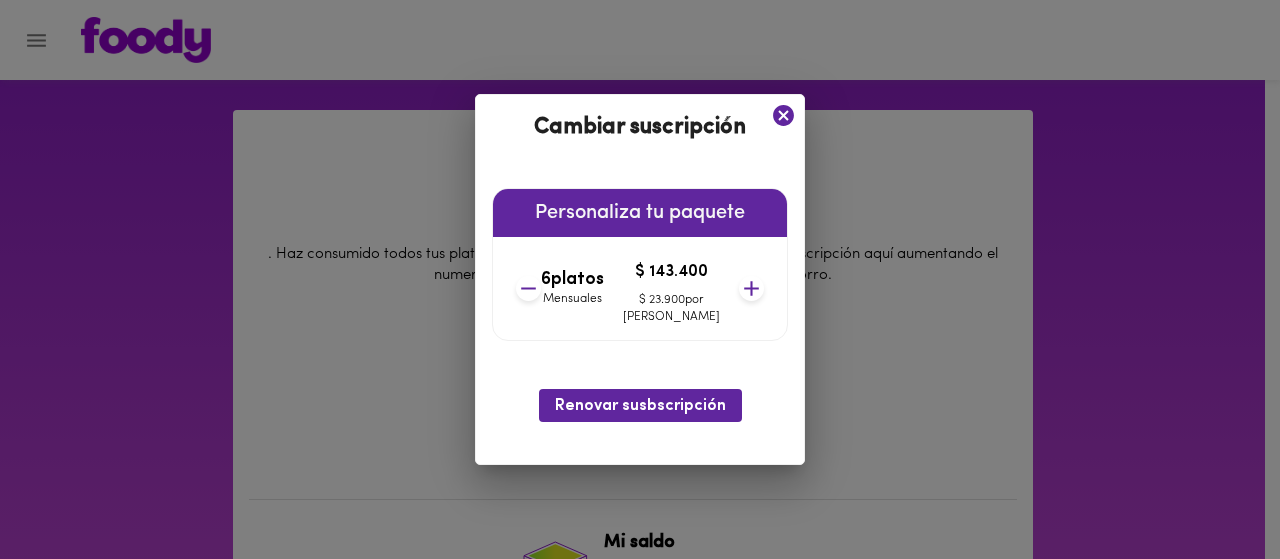 click 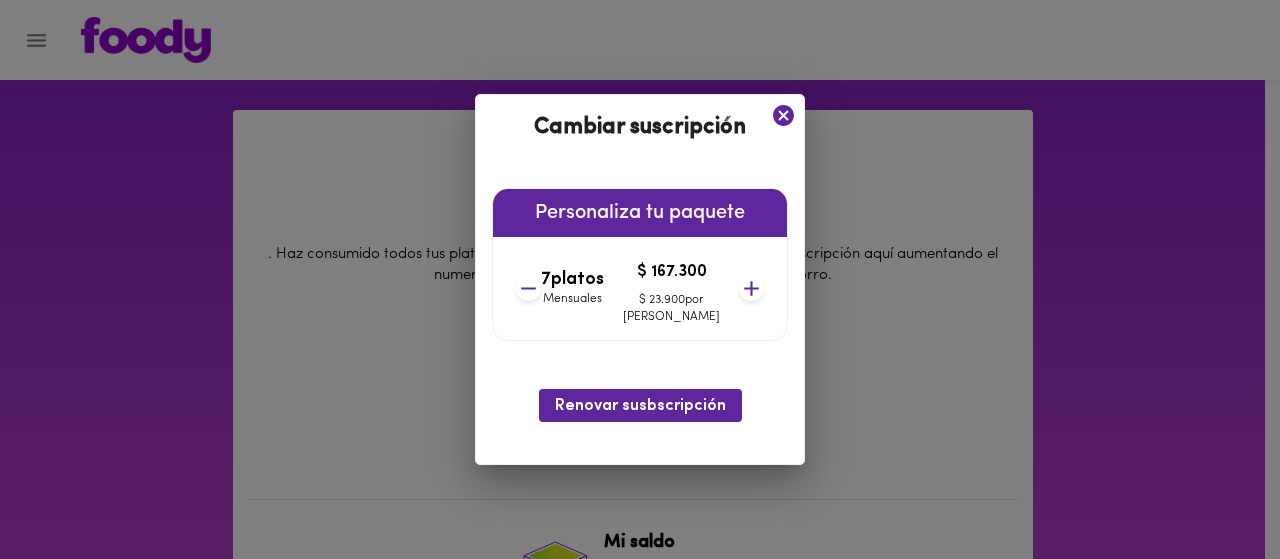 click 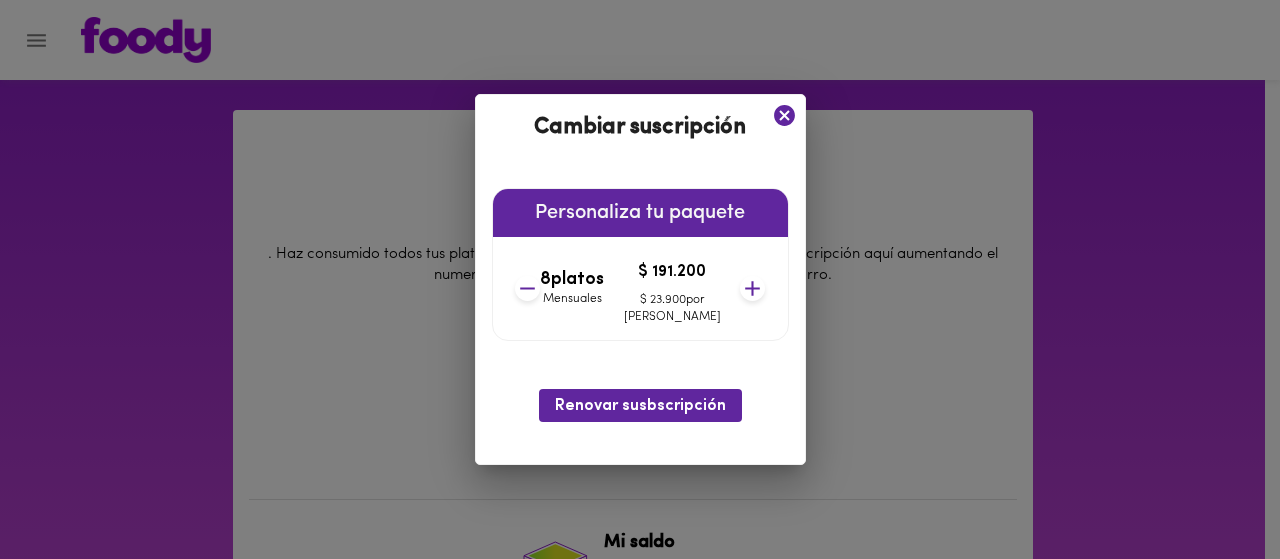 click 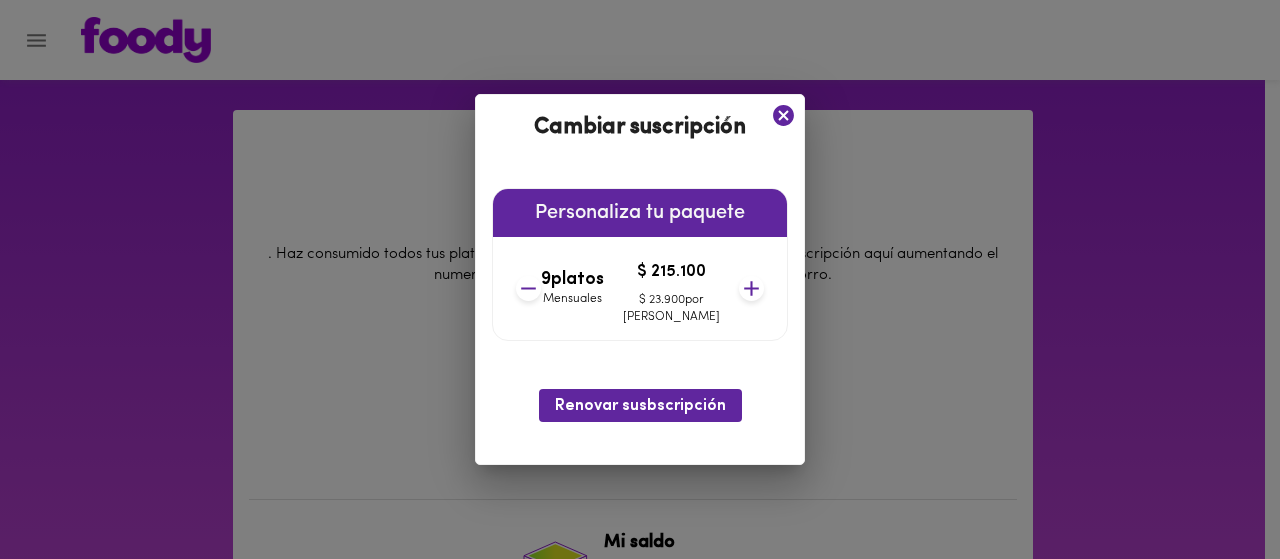 click 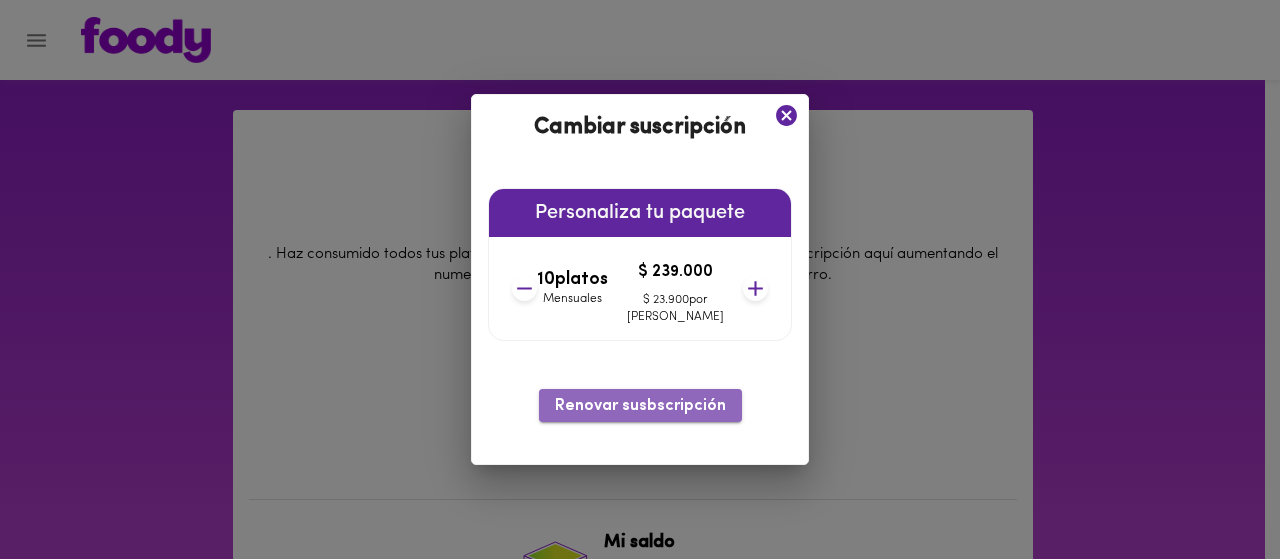 click on "Renovar susbscripción" at bounding box center (640, 406) 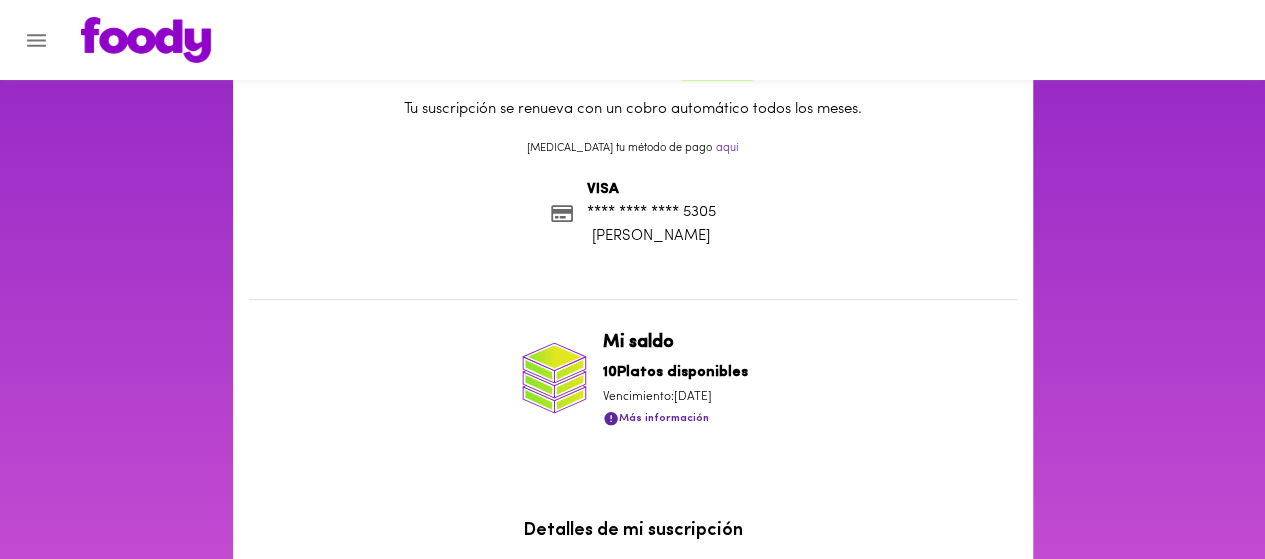 scroll, scrollTop: 0, scrollLeft: 0, axis: both 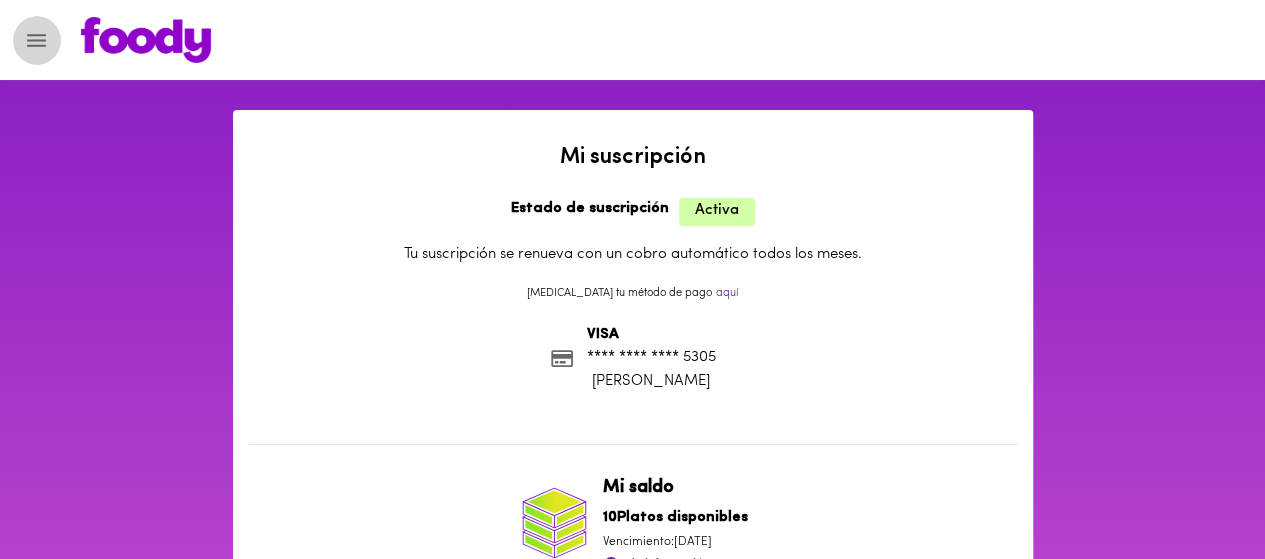 click 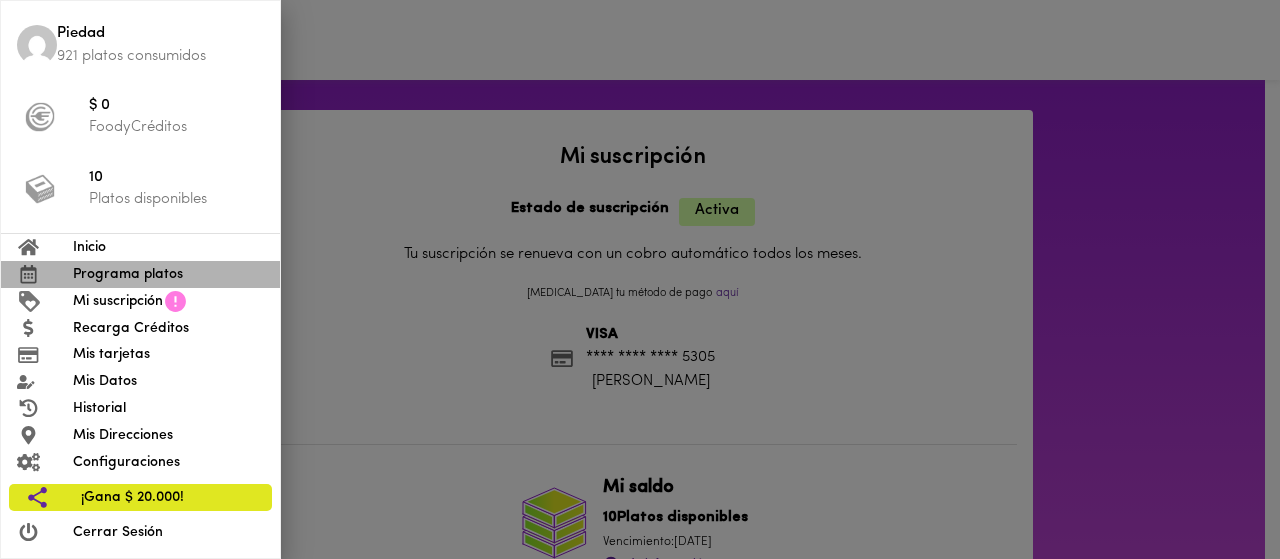 click on "Programa platos" at bounding box center (168, 274) 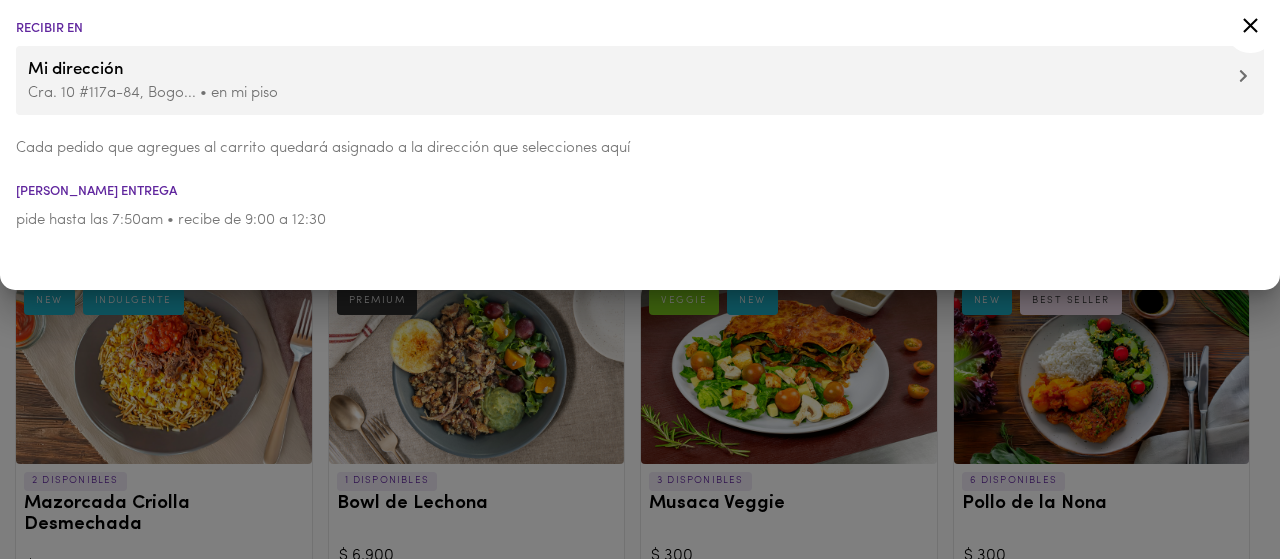 click at bounding box center [640, 279] 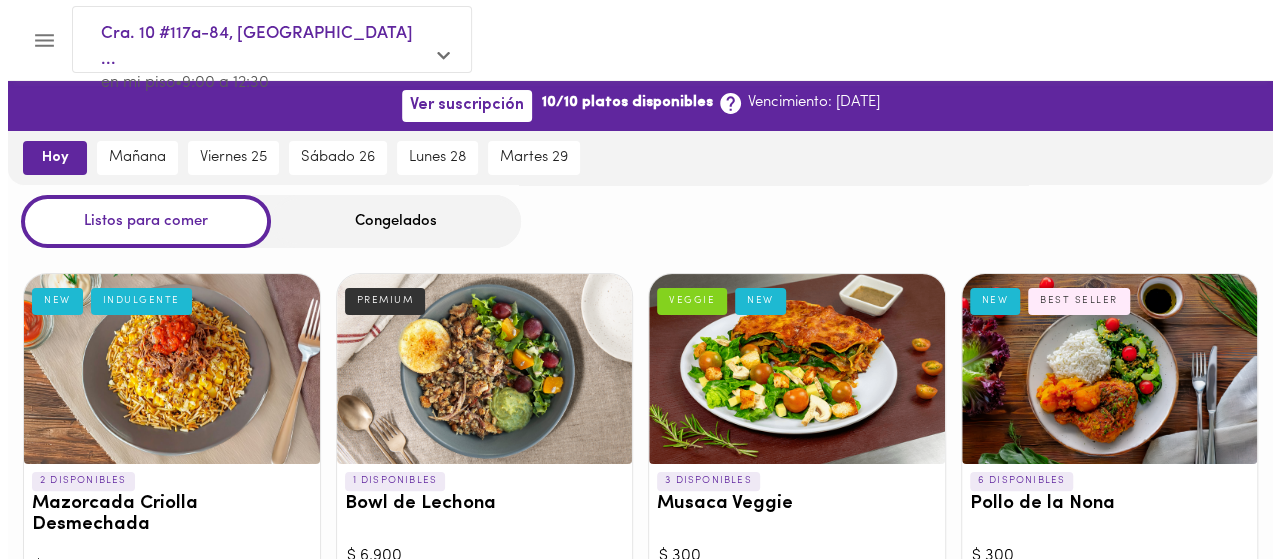 scroll, scrollTop: 100, scrollLeft: 0, axis: vertical 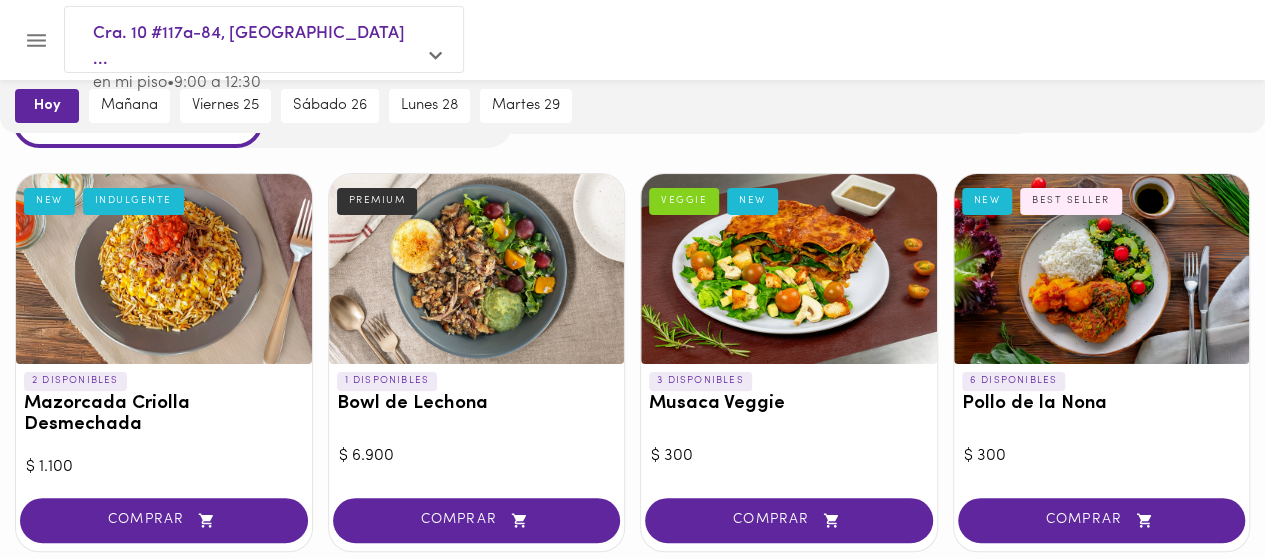 click on "Pollo de la Nona" at bounding box center [1102, 404] 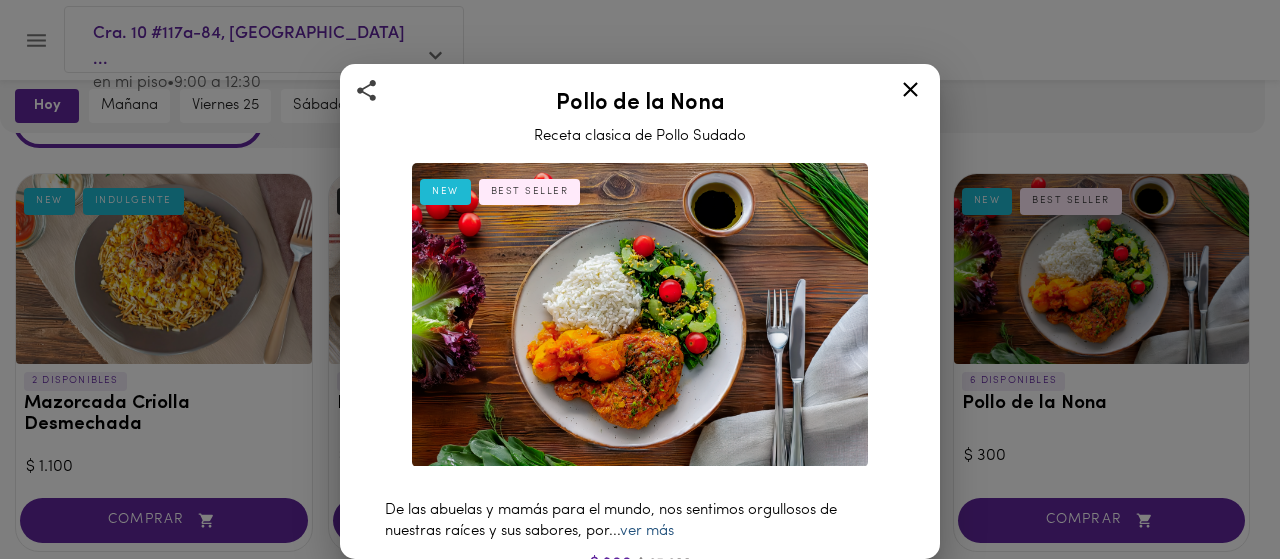click on "ver más" at bounding box center (647, 531) 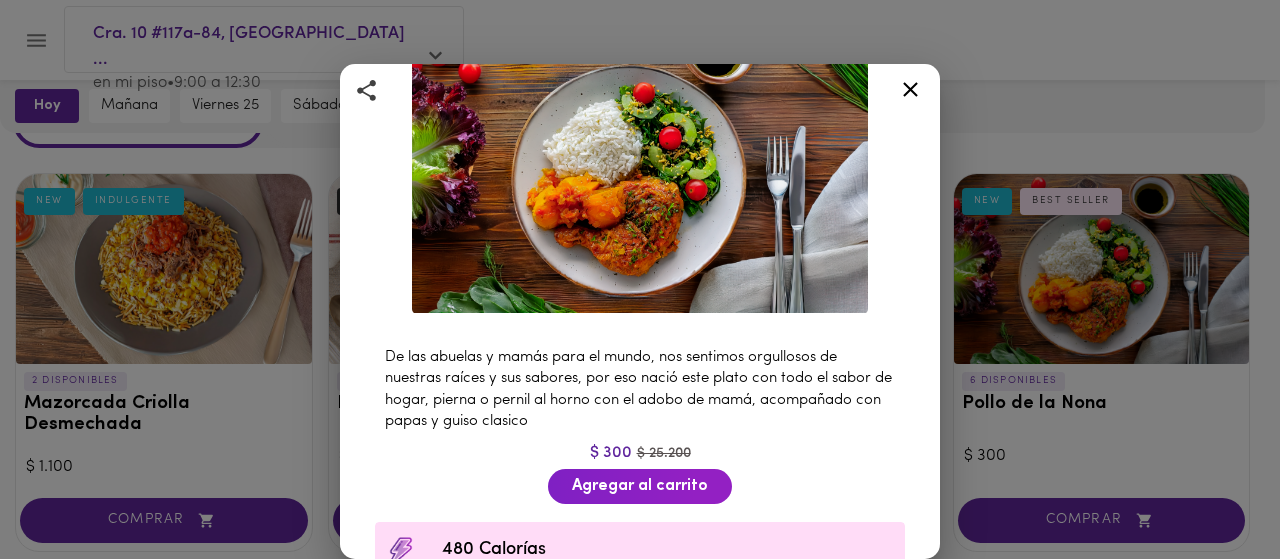 scroll, scrollTop: 149, scrollLeft: 0, axis: vertical 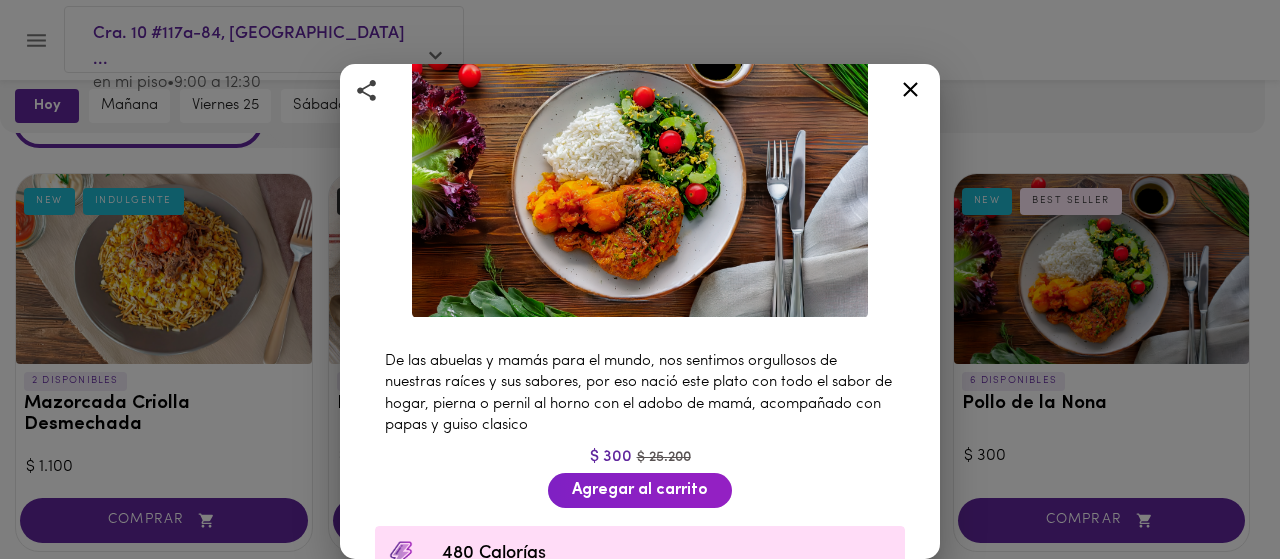 click 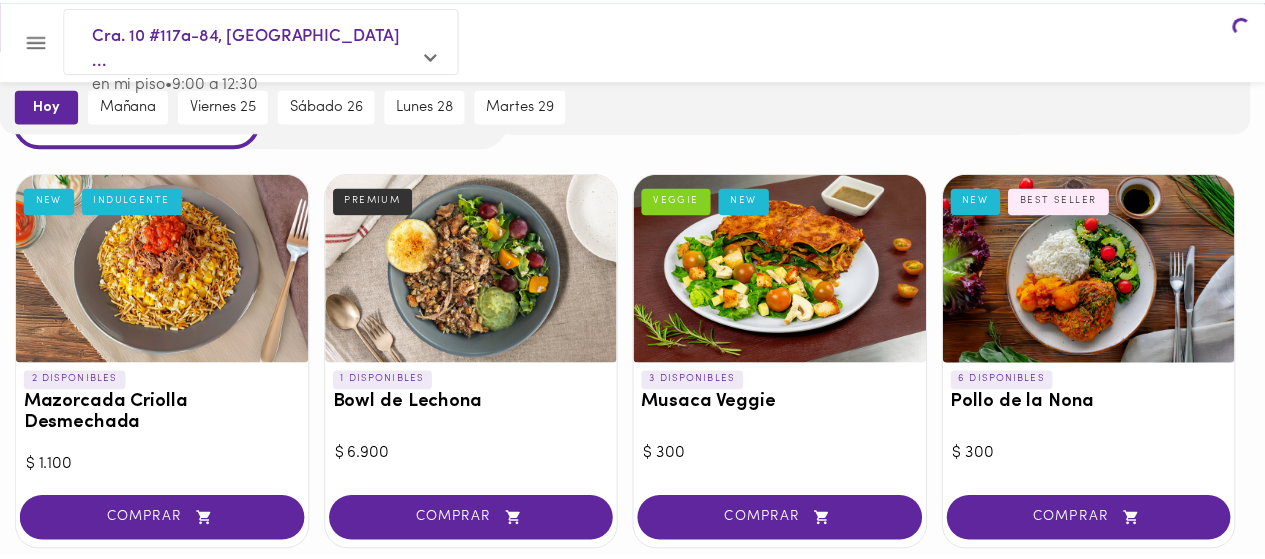 scroll, scrollTop: 0, scrollLeft: 0, axis: both 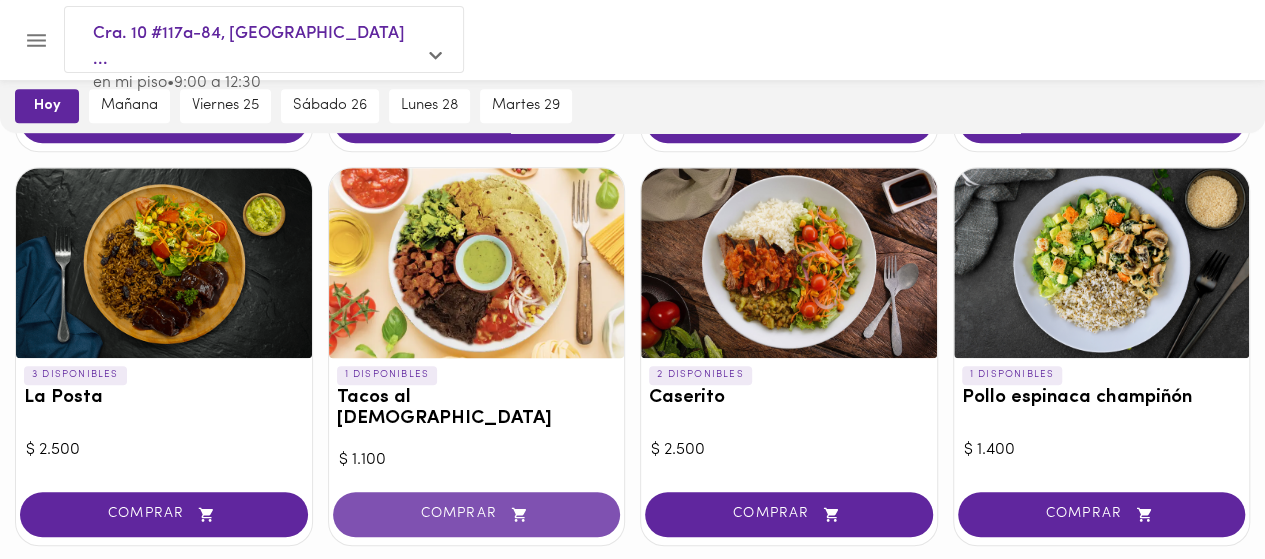 click on "COMPRAR" at bounding box center [477, 514] 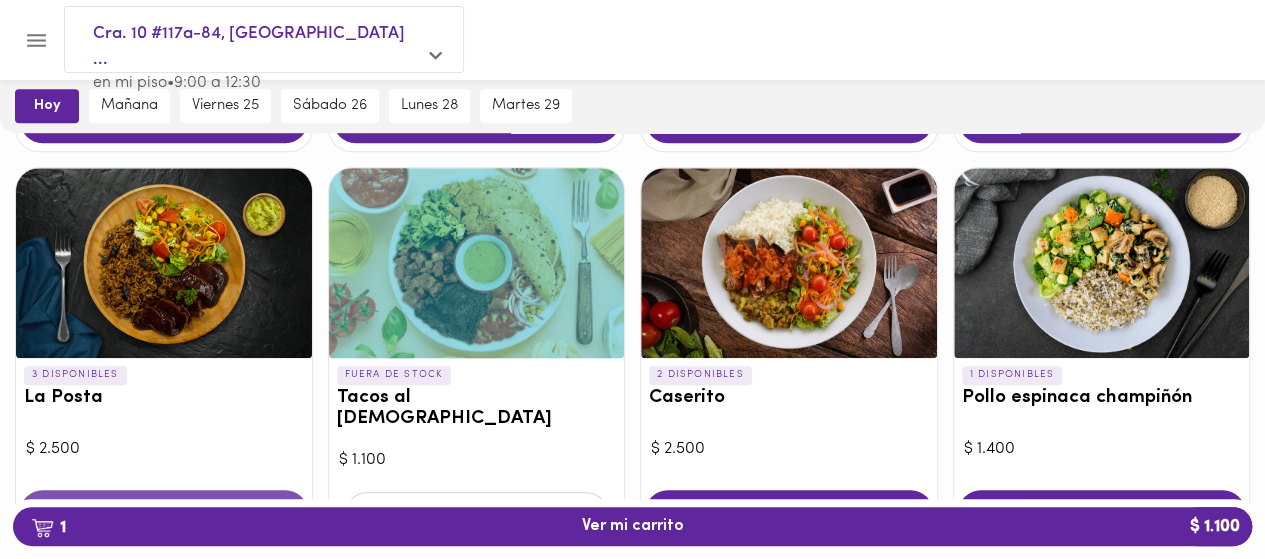 click on "COMPRAR" at bounding box center [164, 512] 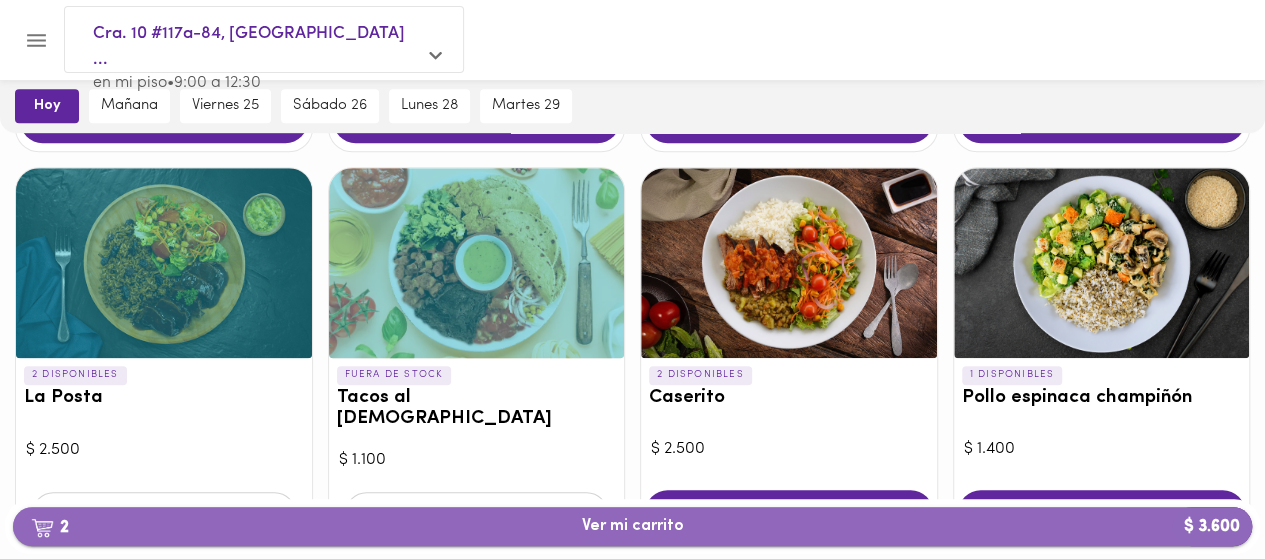 click on "2 Ver mi carrito $ 3.600" at bounding box center [633, 526] 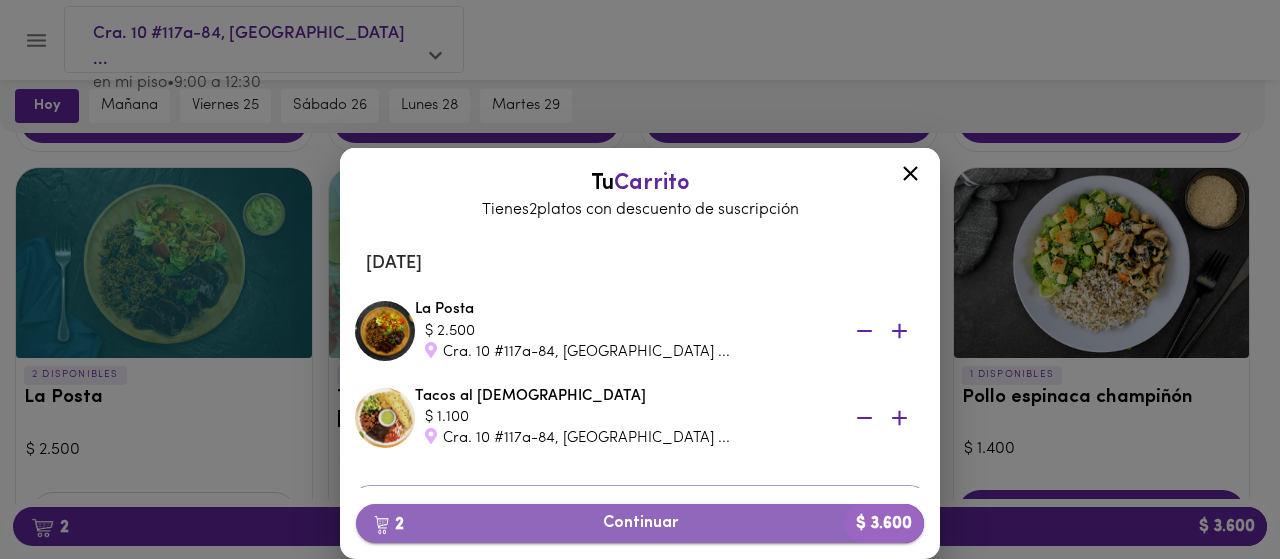 click on "2 Continuar $ 3.600" at bounding box center [640, 523] 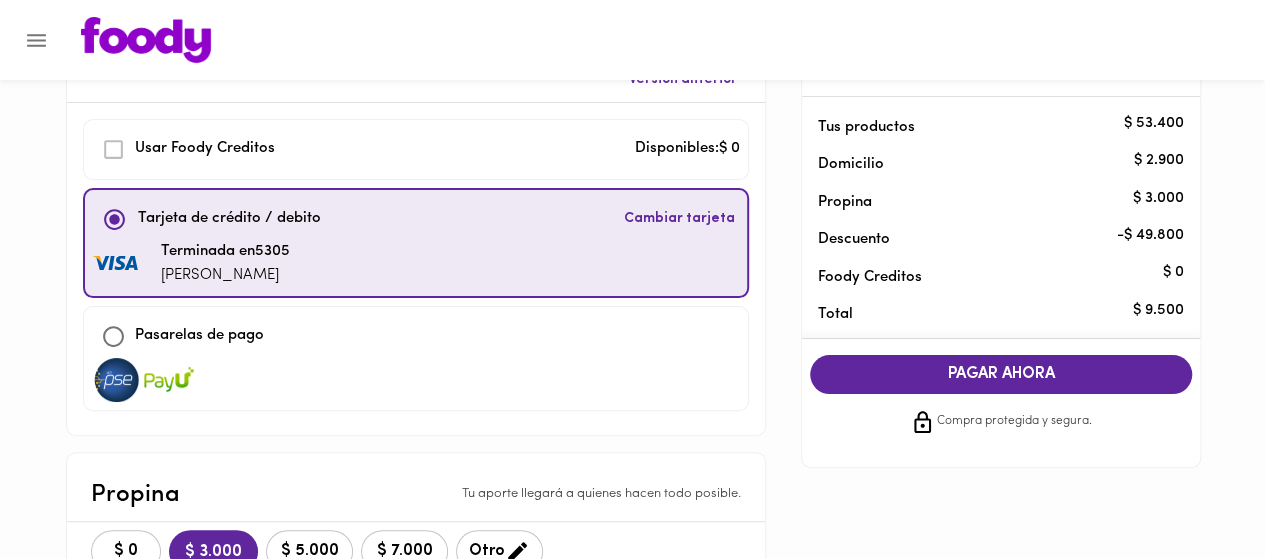 scroll, scrollTop: 200, scrollLeft: 0, axis: vertical 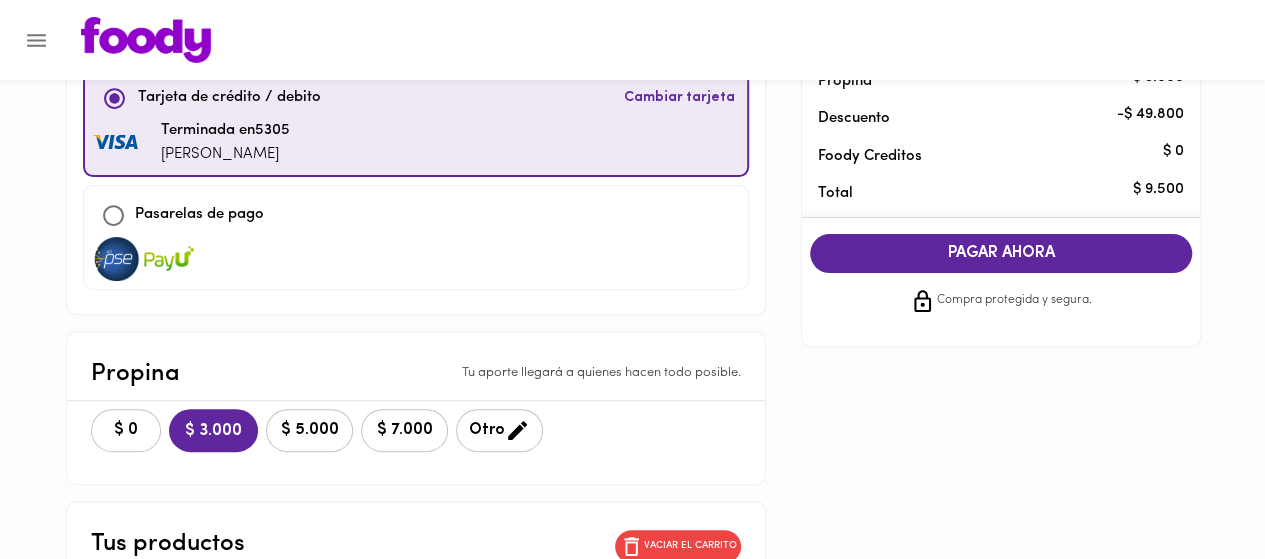 click on "$ 0" at bounding box center [126, 430] 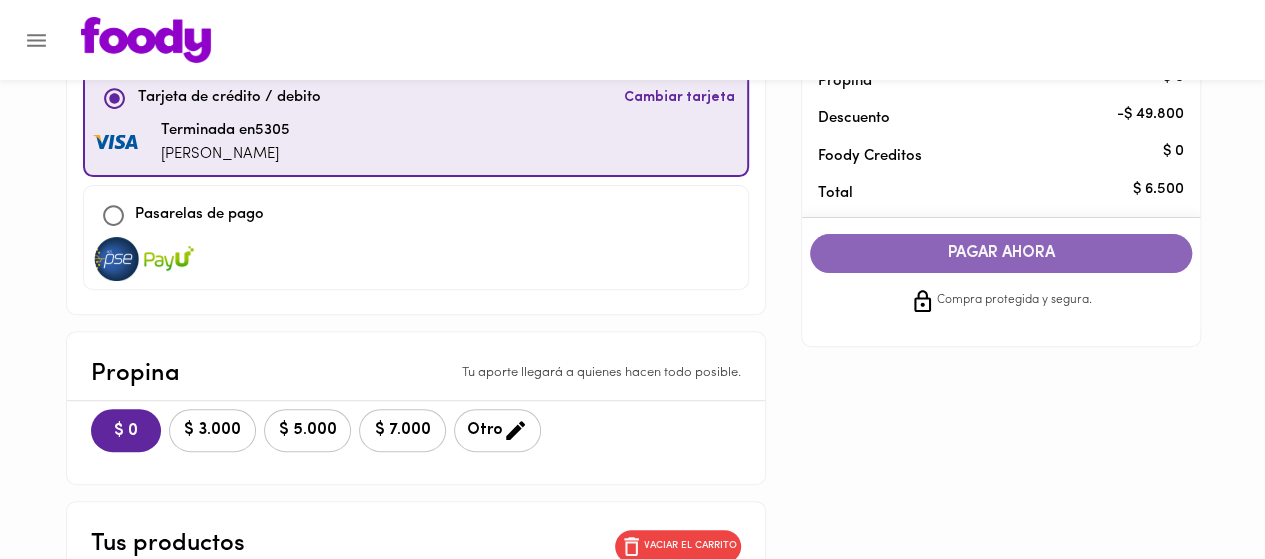 click on "PAGAR AHORA" at bounding box center [1001, 253] 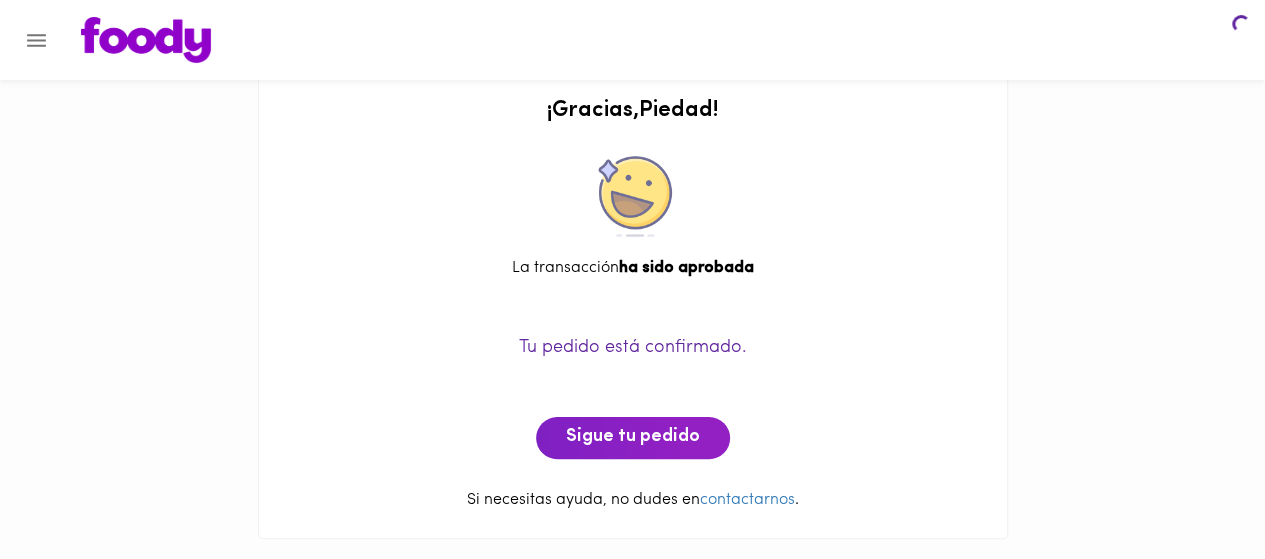 scroll, scrollTop: 0, scrollLeft: 0, axis: both 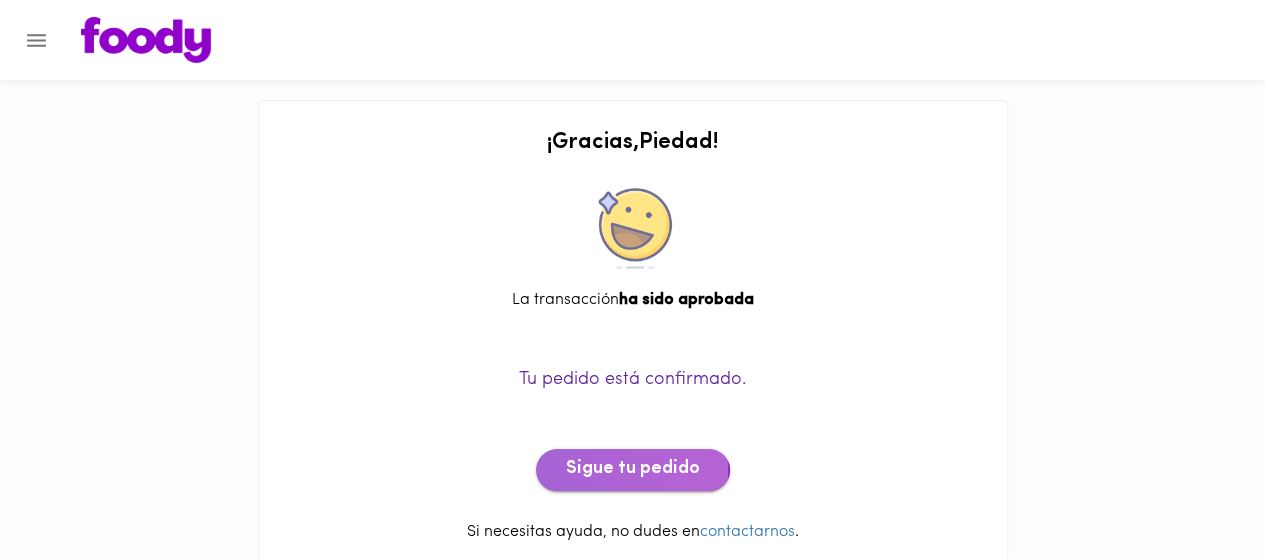 click on "Sigue tu pedido" at bounding box center [633, 470] 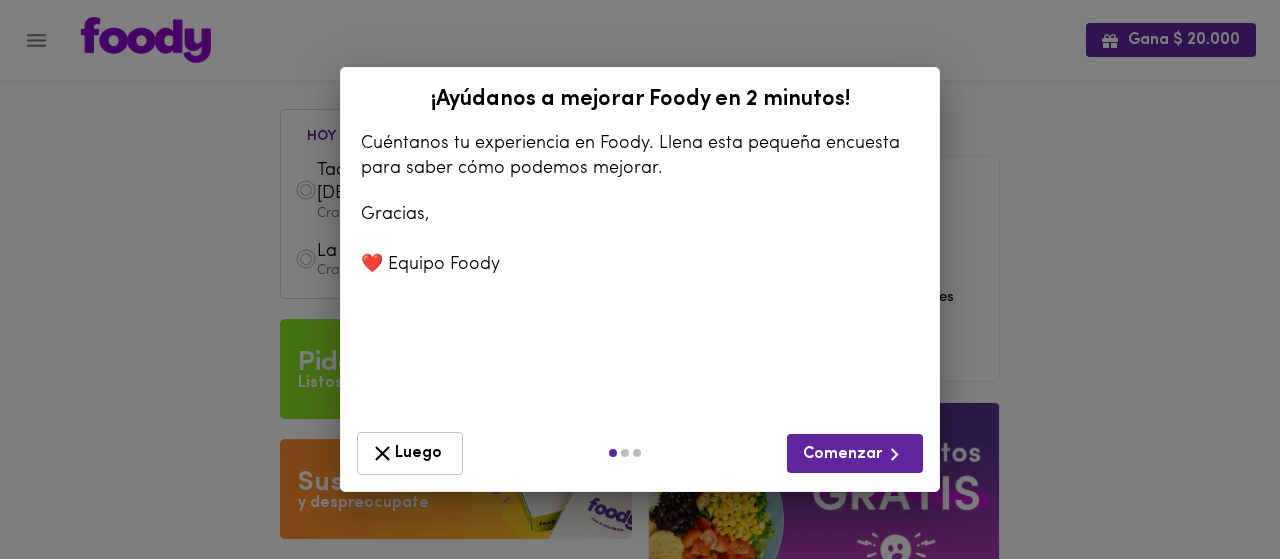click 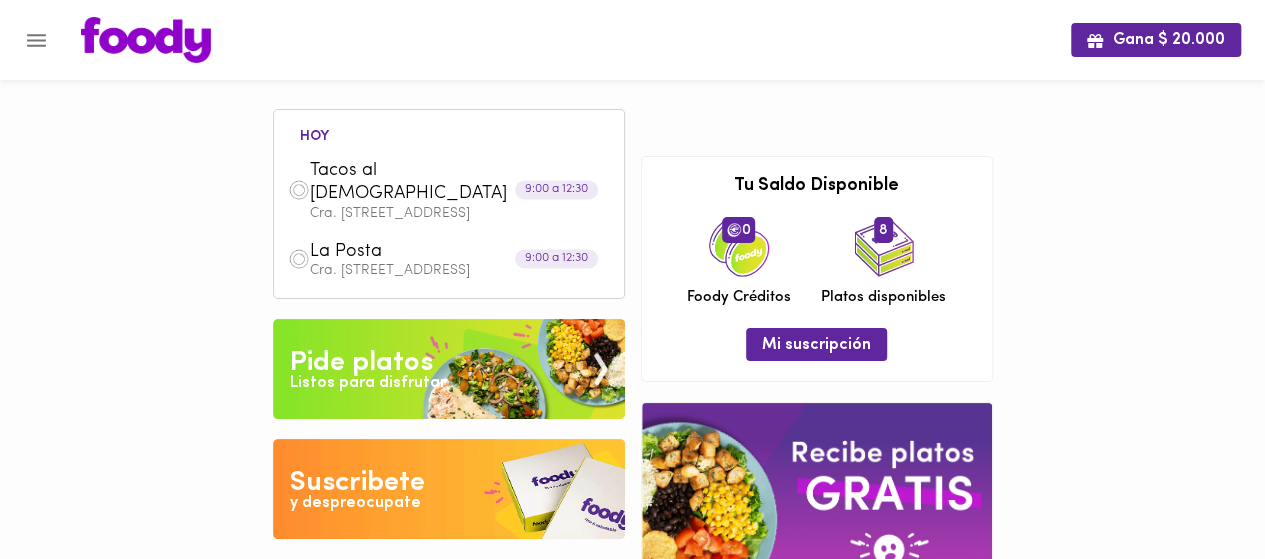 drag, startPoint x: 300, startPoint y: 135, endPoint x: 592, endPoint y: 291, distance: 331.0589 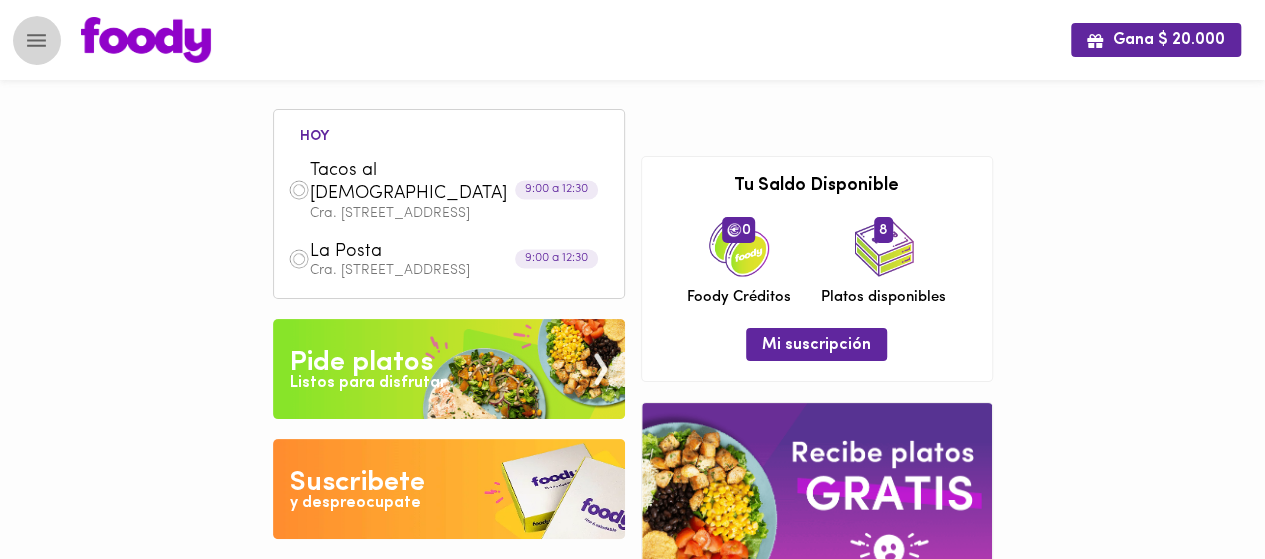 click 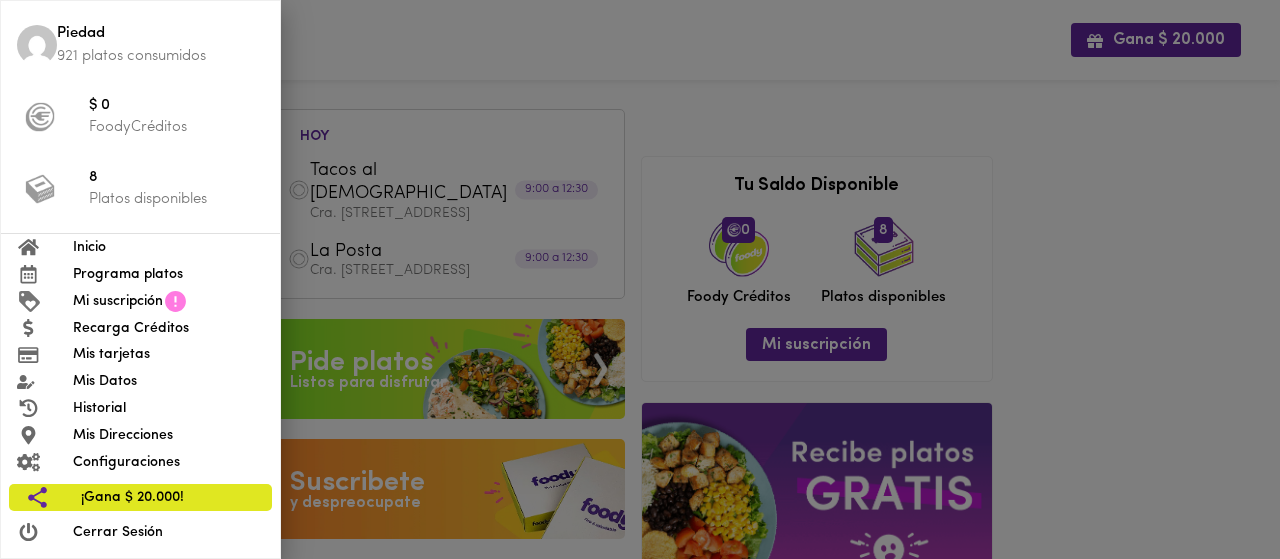 click on "Programa platos" at bounding box center [168, 274] 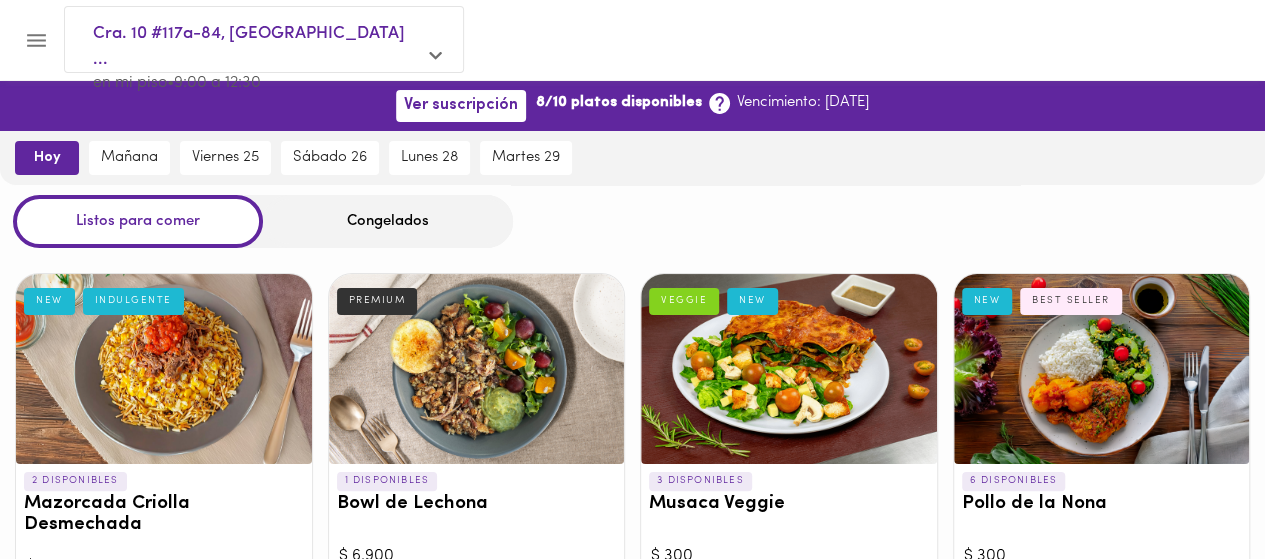 click on "Congelados" at bounding box center [388, 221] 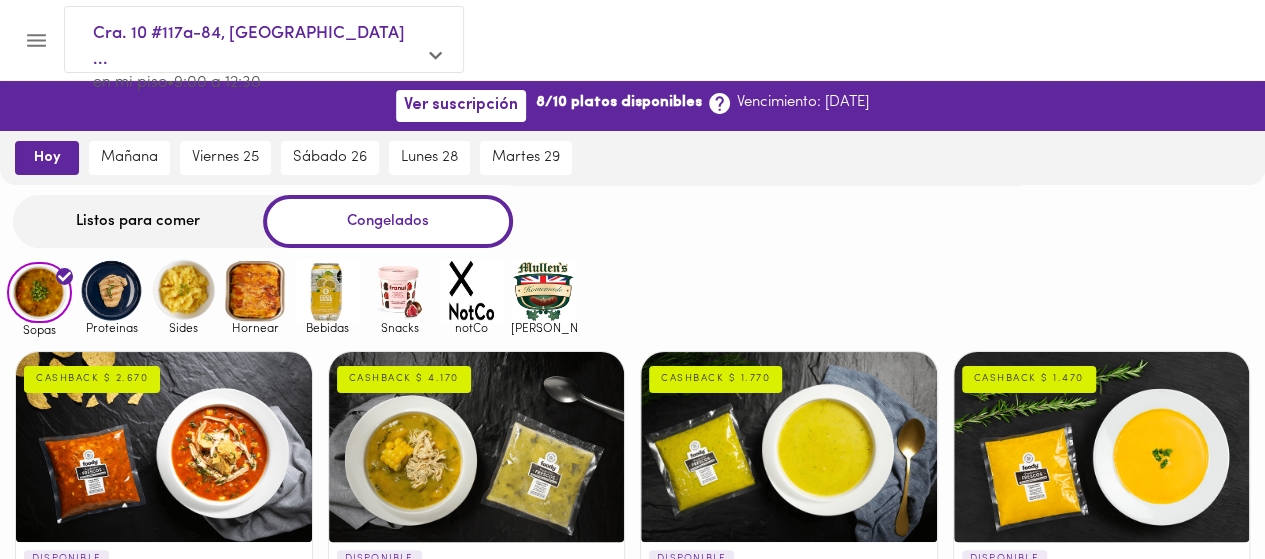 click at bounding box center (255, 290) 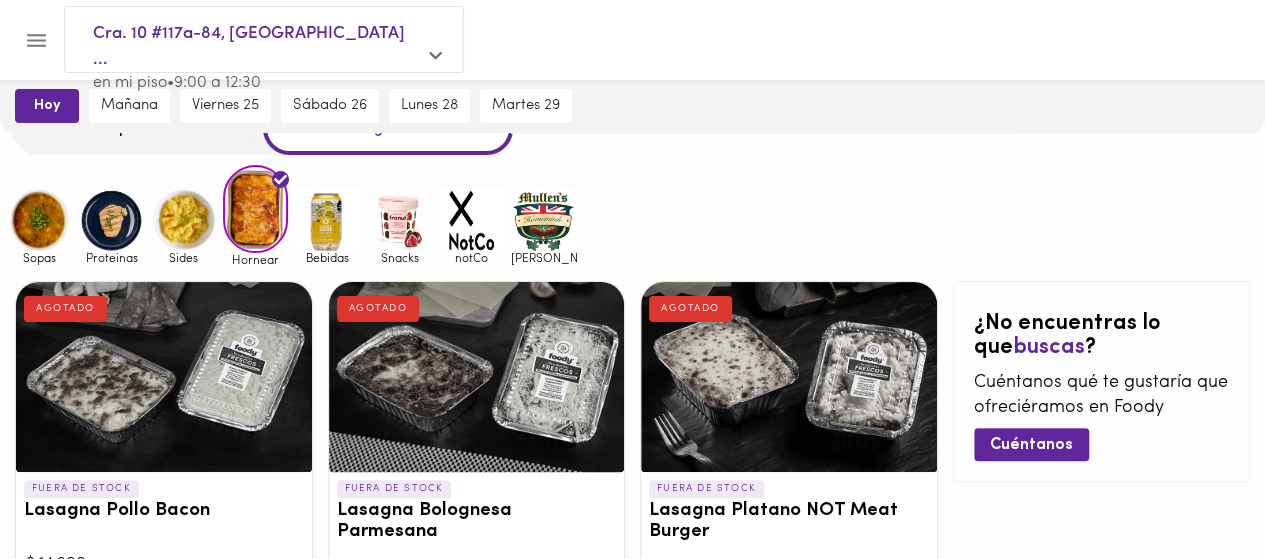 scroll, scrollTop: 8, scrollLeft: 0, axis: vertical 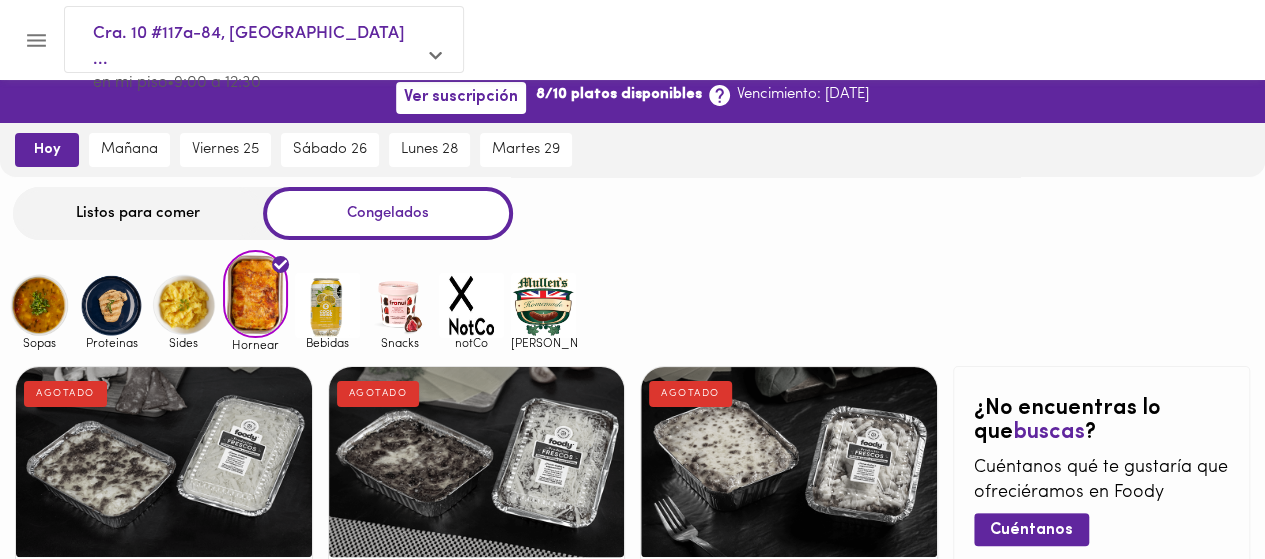 click on "Listos para comer" at bounding box center [138, 213] 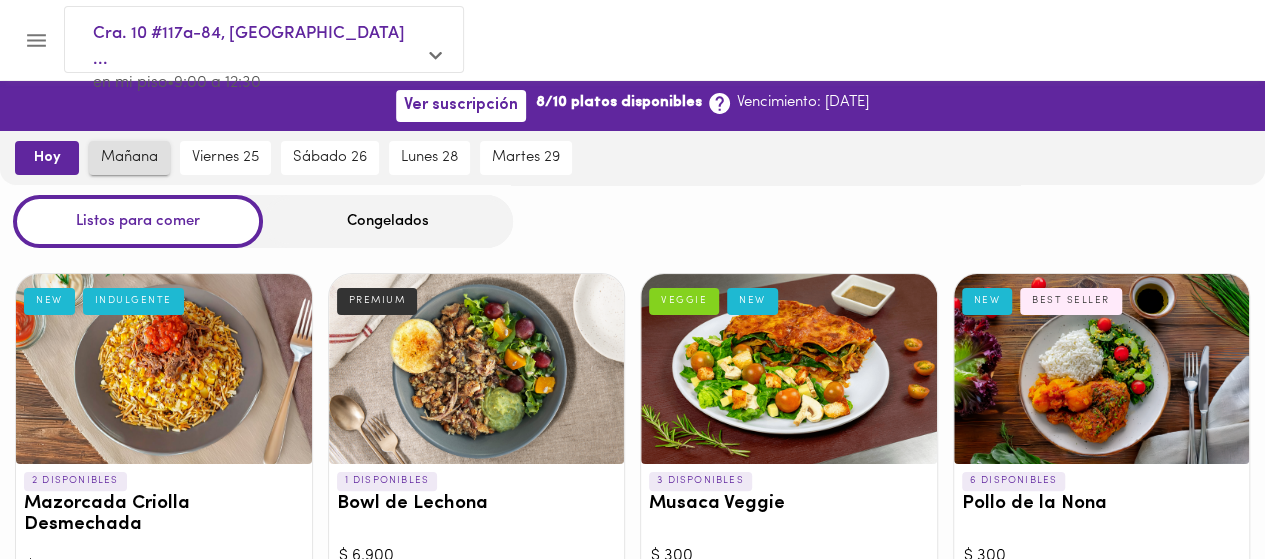 click on "mañana" at bounding box center (129, 158) 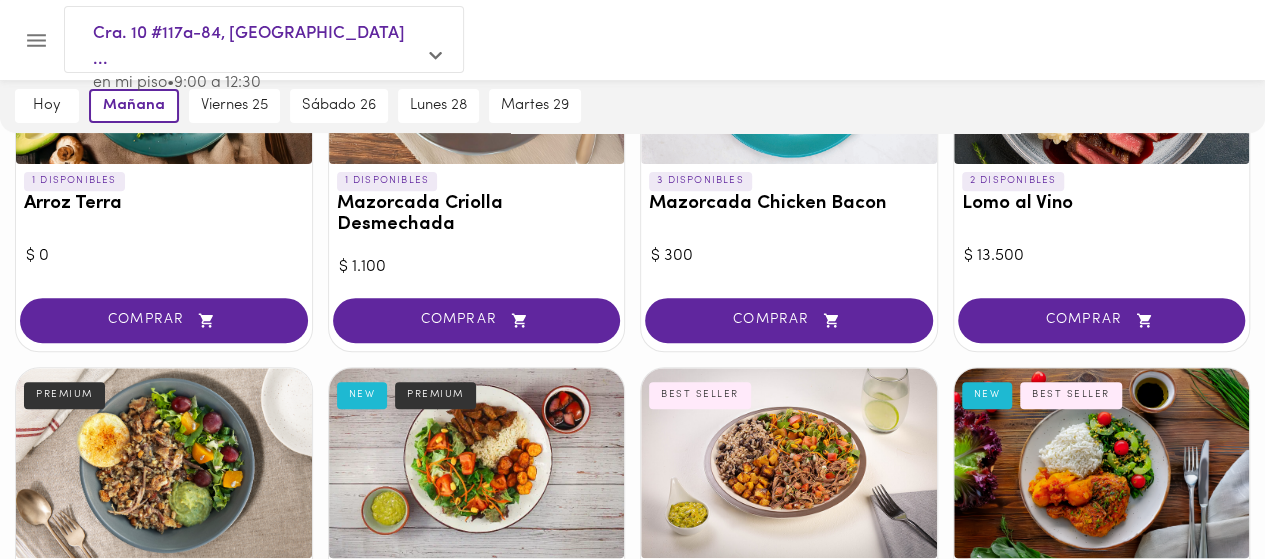 scroll, scrollTop: 0, scrollLeft: 0, axis: both 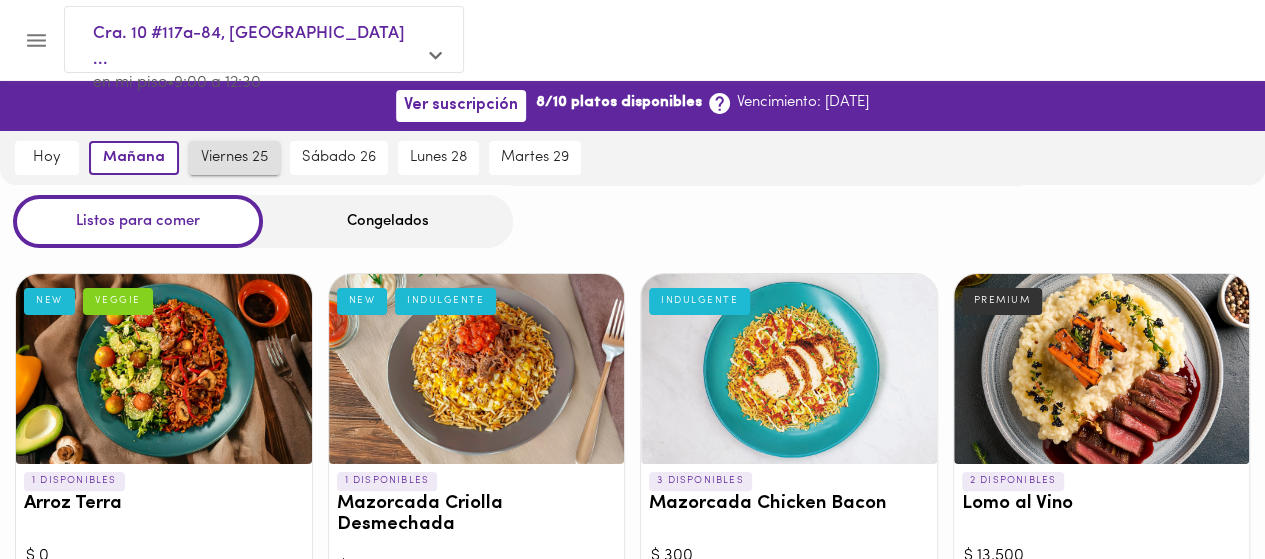 click on "viernes 25" at bounding box center [234, 158] 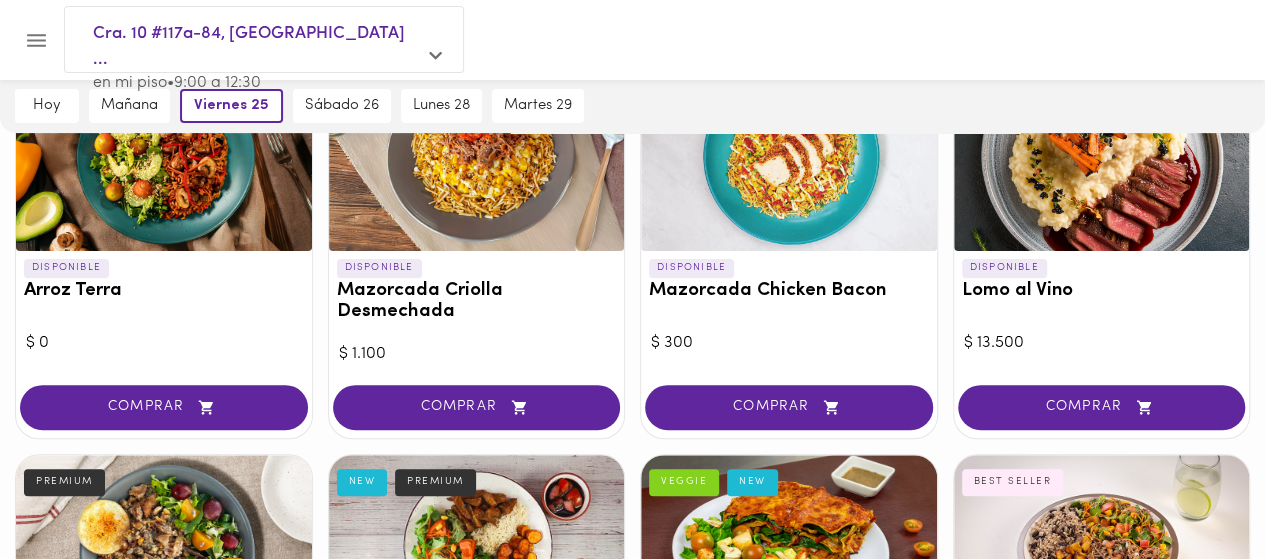 scroll, scrollTop: 300, scrollLeft: 0, axis: vertical 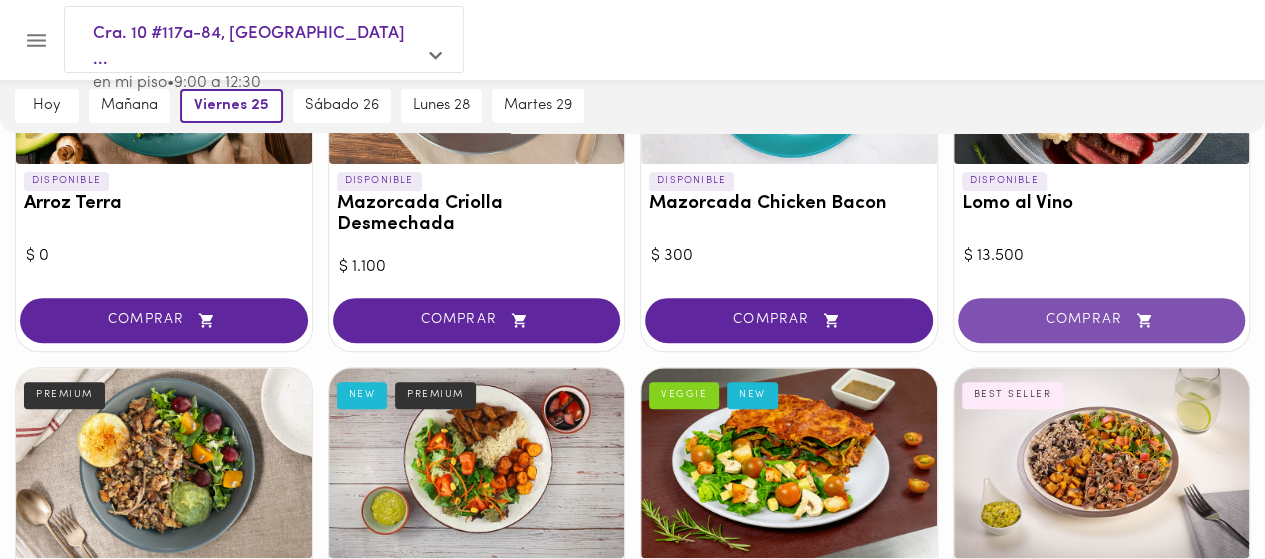 click on "COMPRAR" at bounding box center (1102, 320) 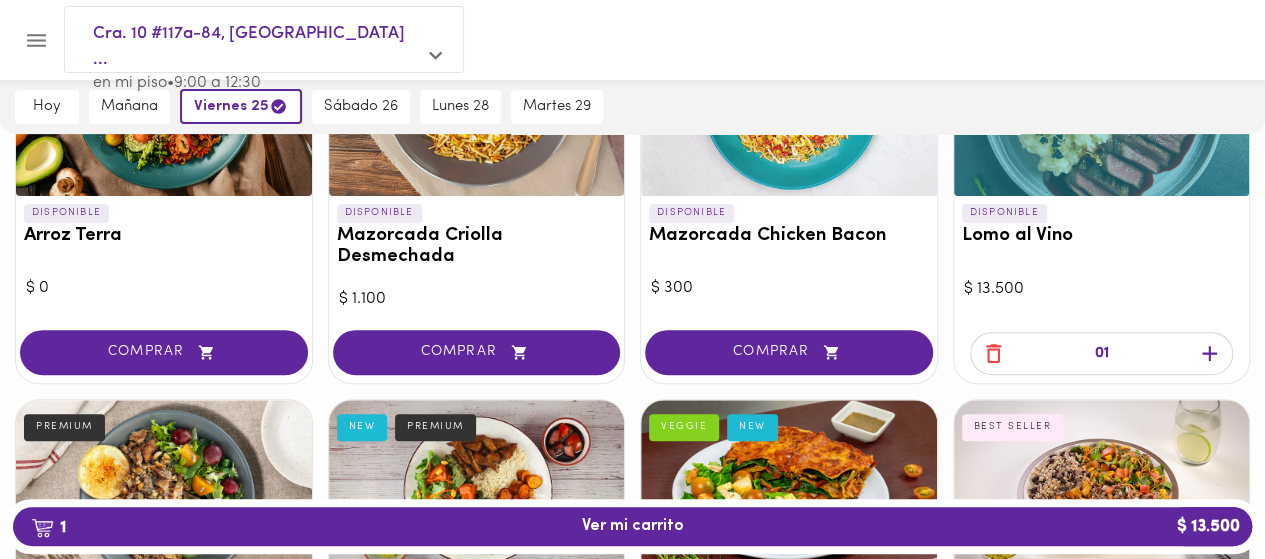 scroll, scrollTop: 201, scrollLeft: 0, axis: vertical 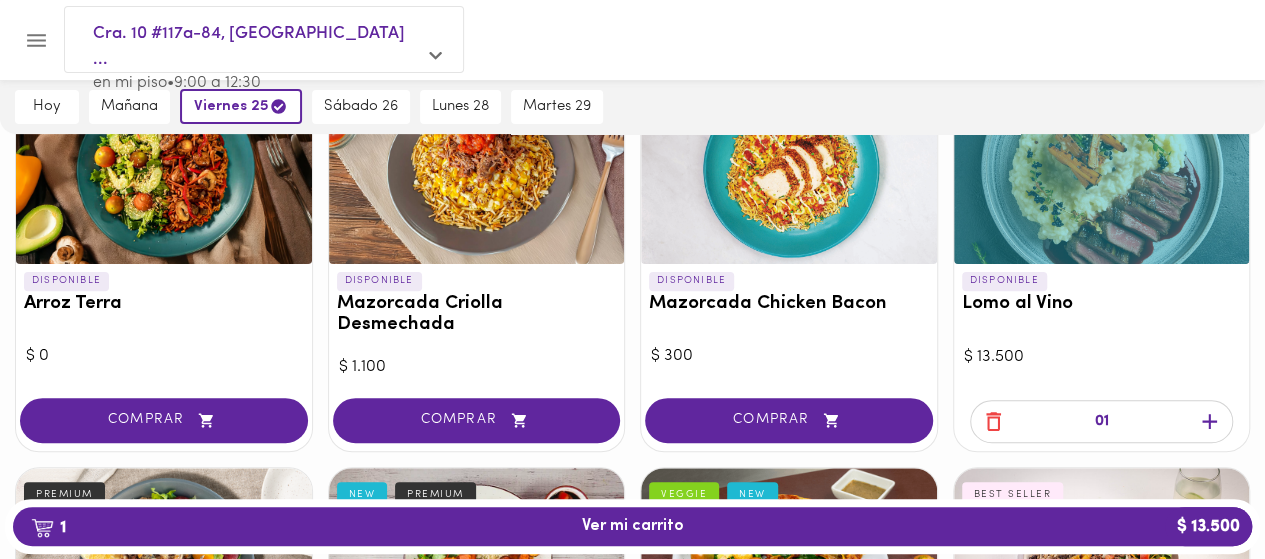 click 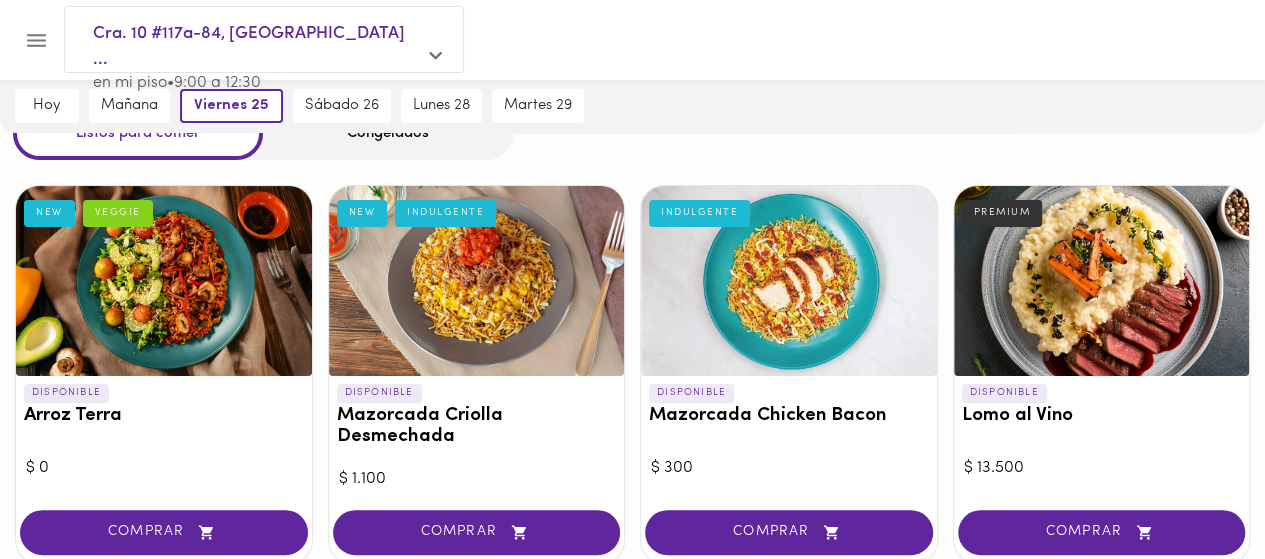 scroll, scrollTop: 0, scrollLeft: 0, axis: both 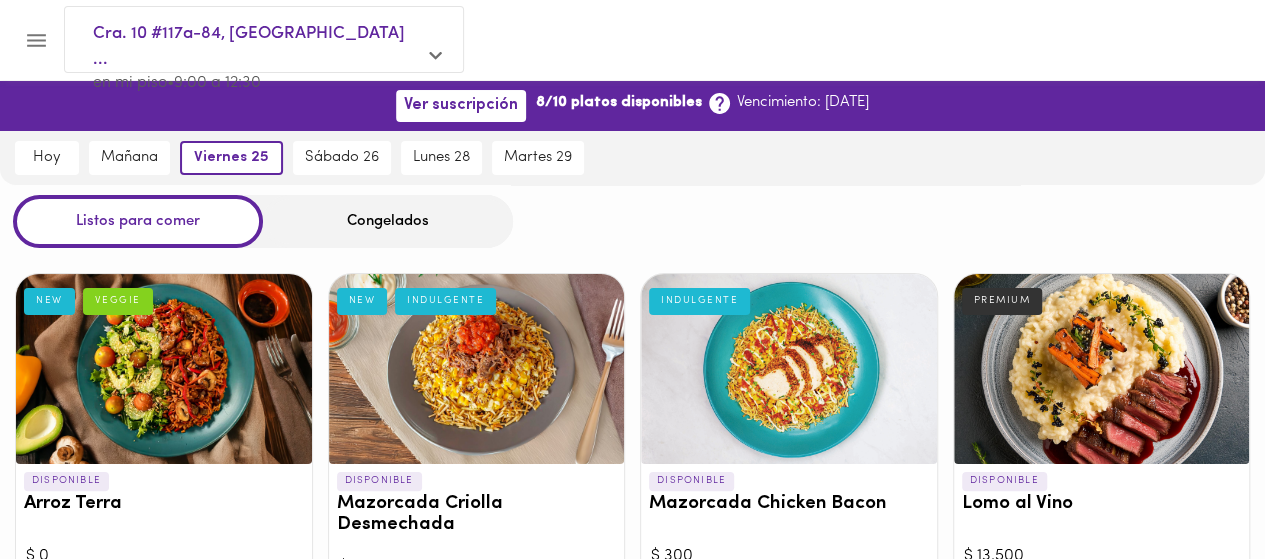 click on "Congelados" at bounding box center (388, 221) 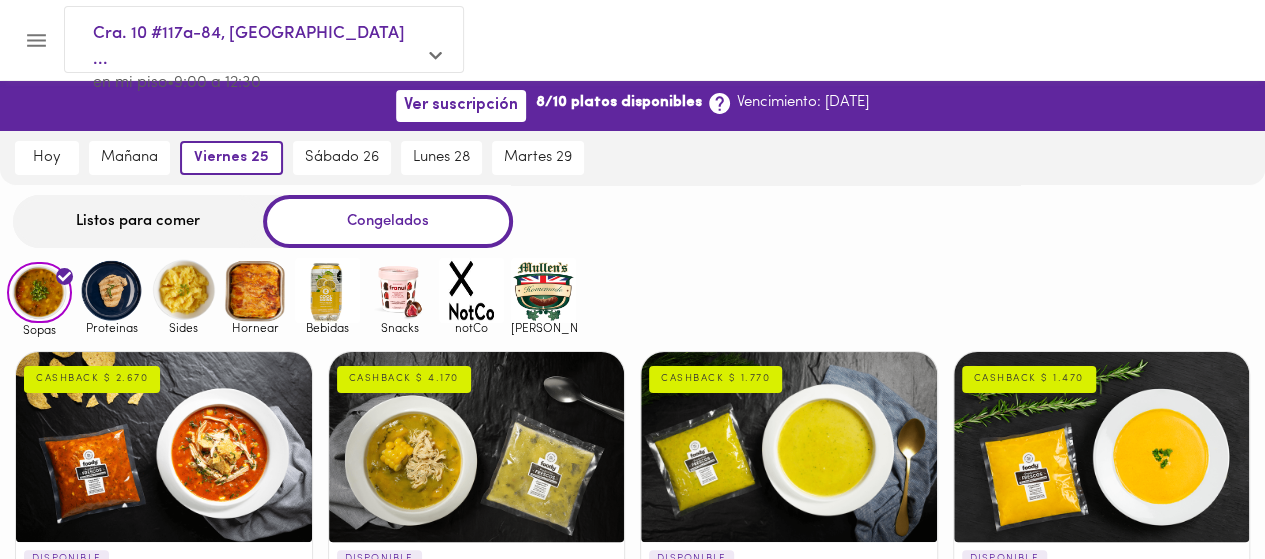 click at bounding box center [255, 290] 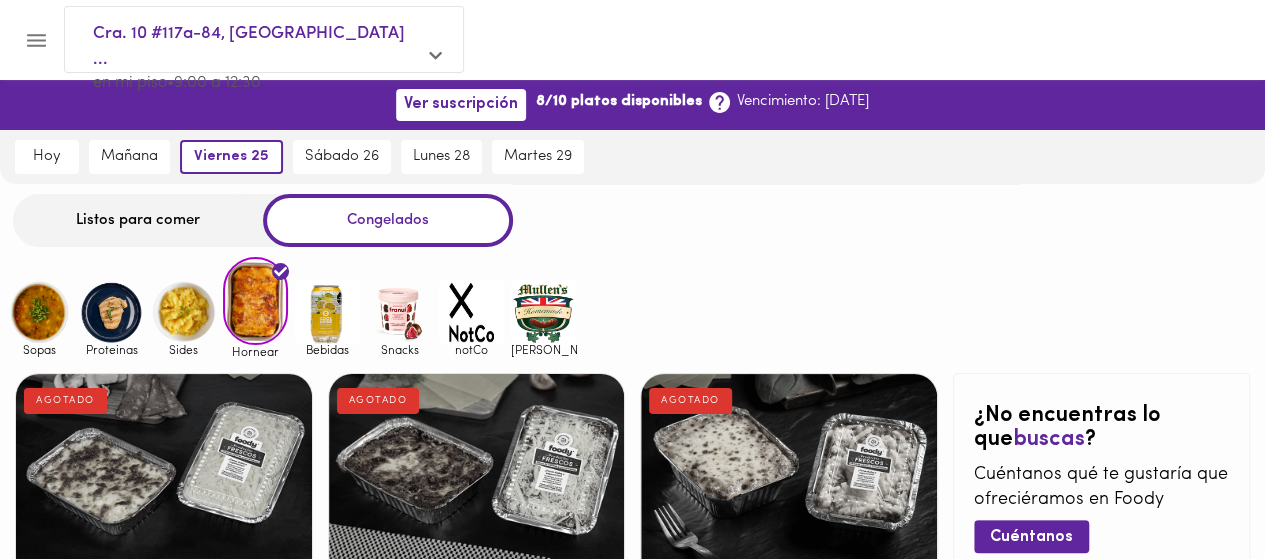 scroll, scrollTop: 0, scrollLeft: 0, axis: both 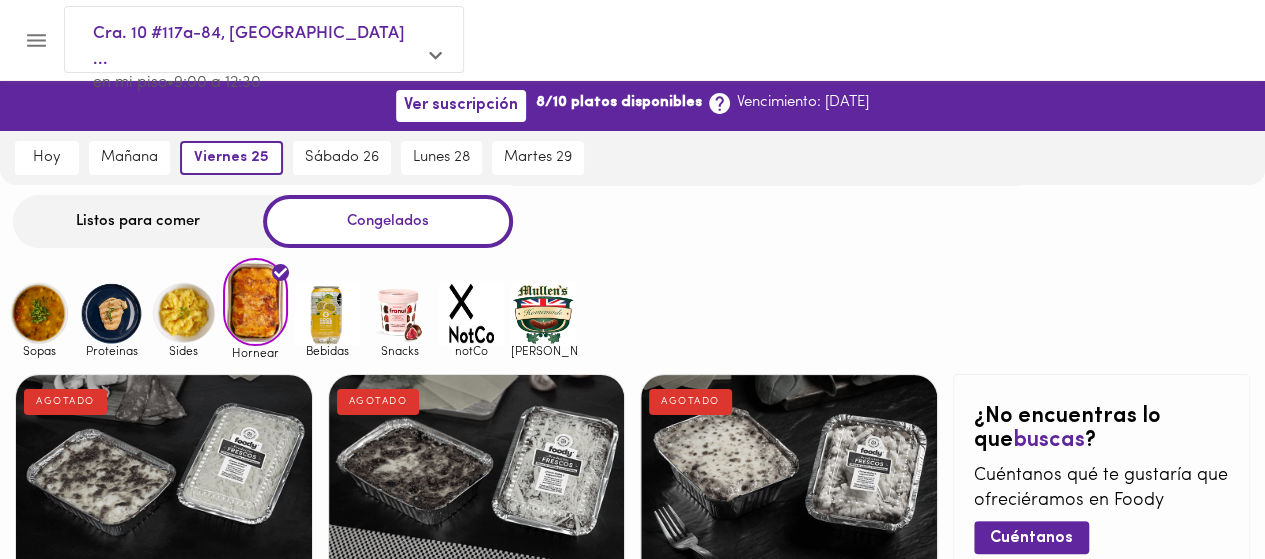click at bounding box center (39, 313) 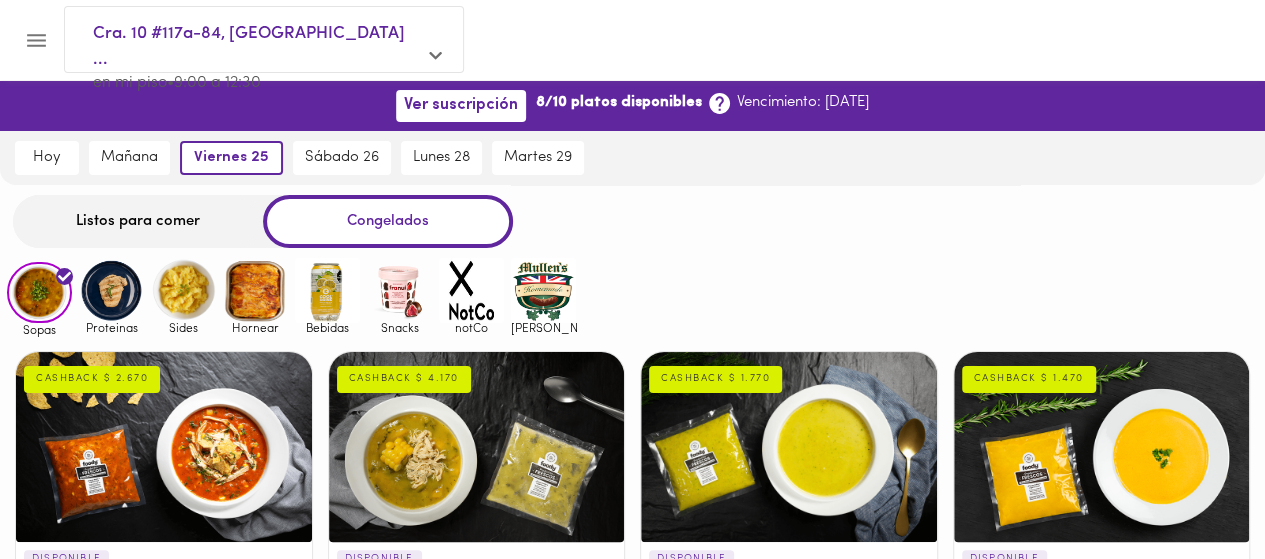 click at bounding box center [111, 290] 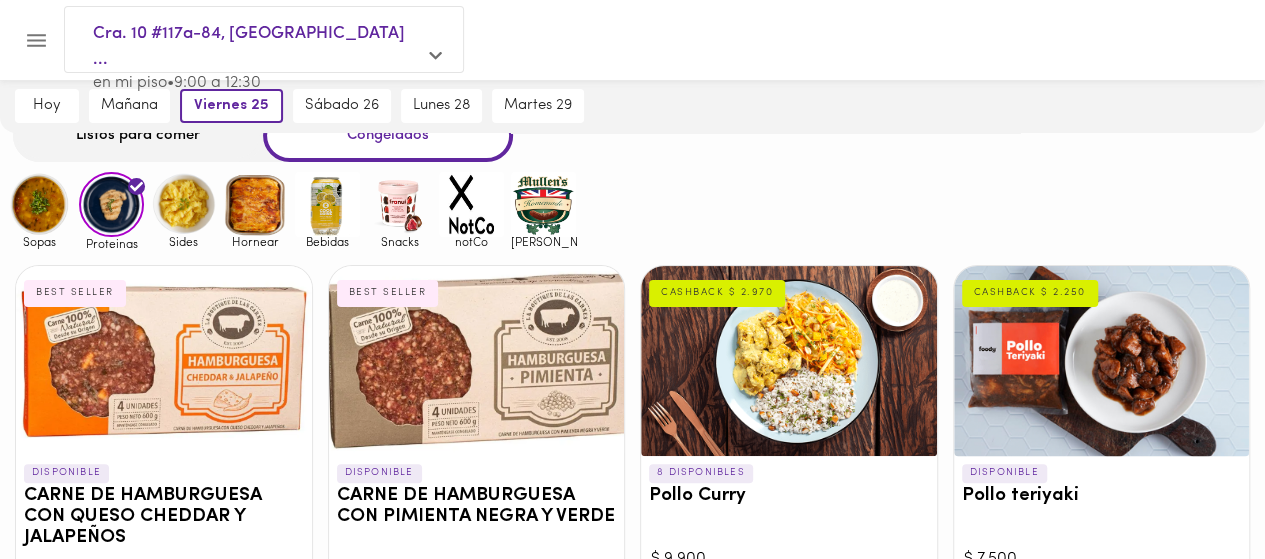 scroll, scrollTop: 0, scrollLeft: 0, axis: both 